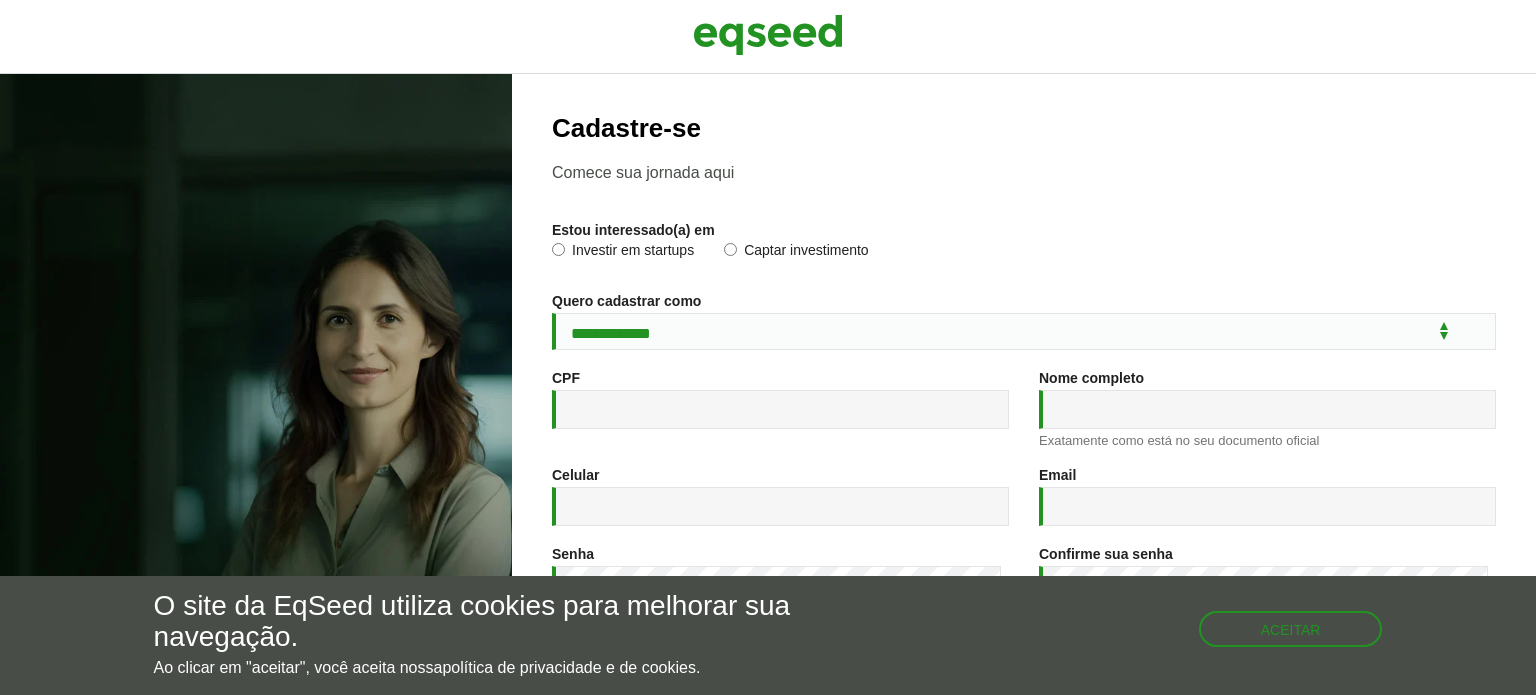 scroll, scrollTop: 0, scrollLeft: 0, axis: both 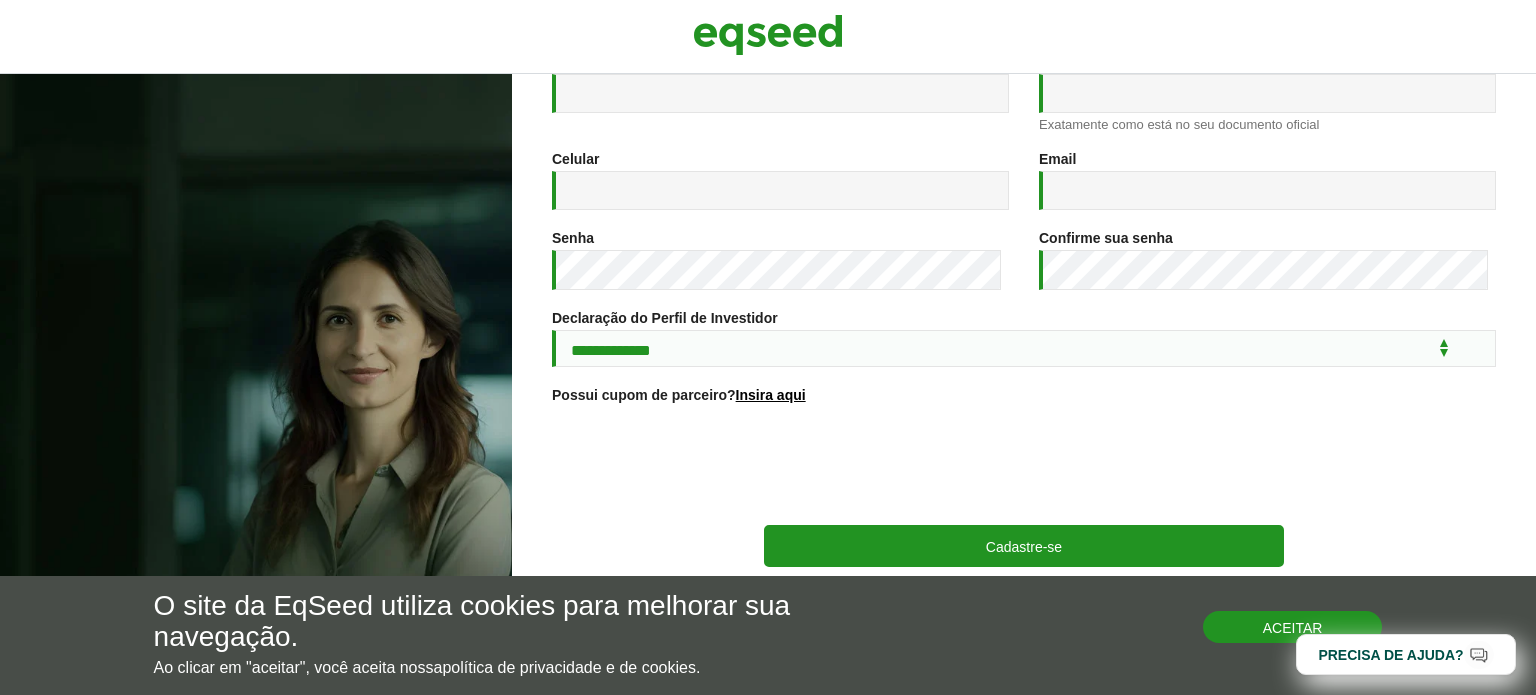 click on "Aceitar" at bounding box center (1293, 627) 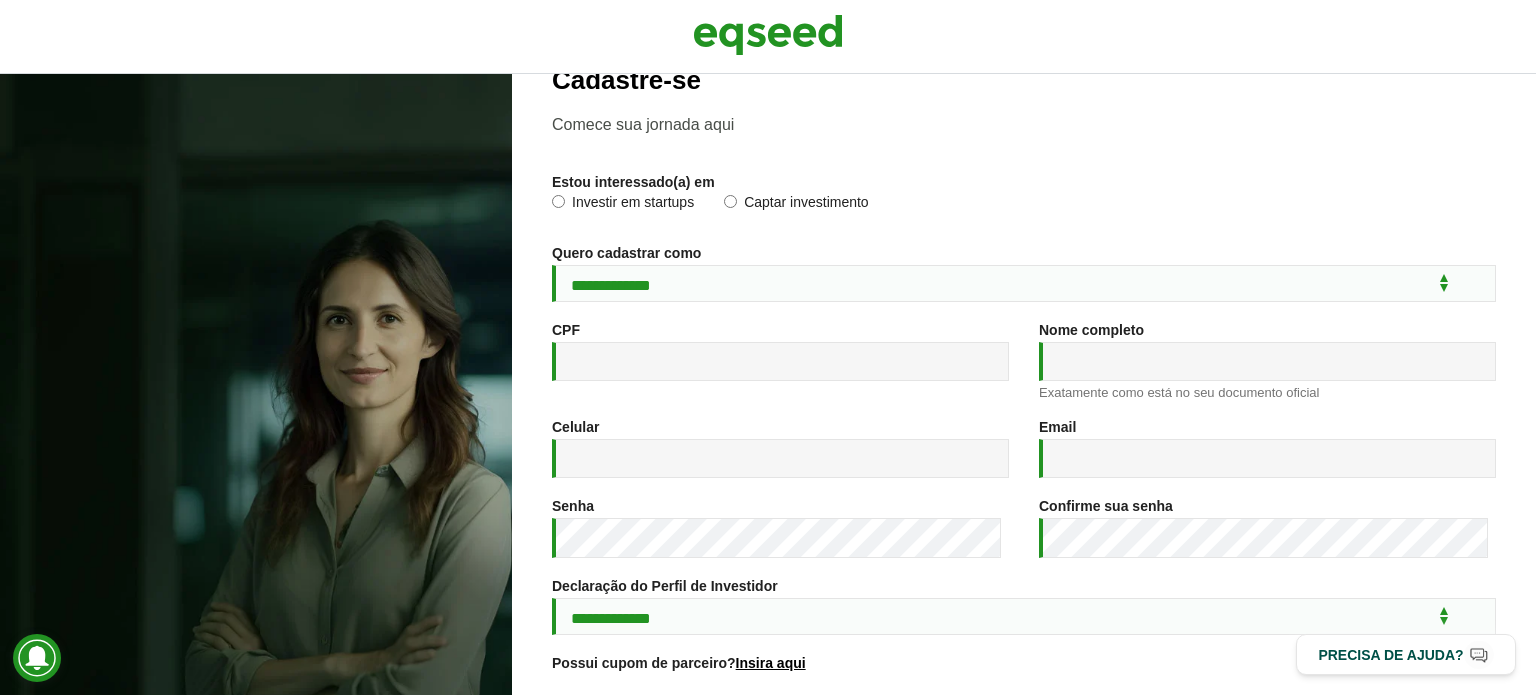 scroll, scrollTop: 0, scrollLeft: 0, axis: both 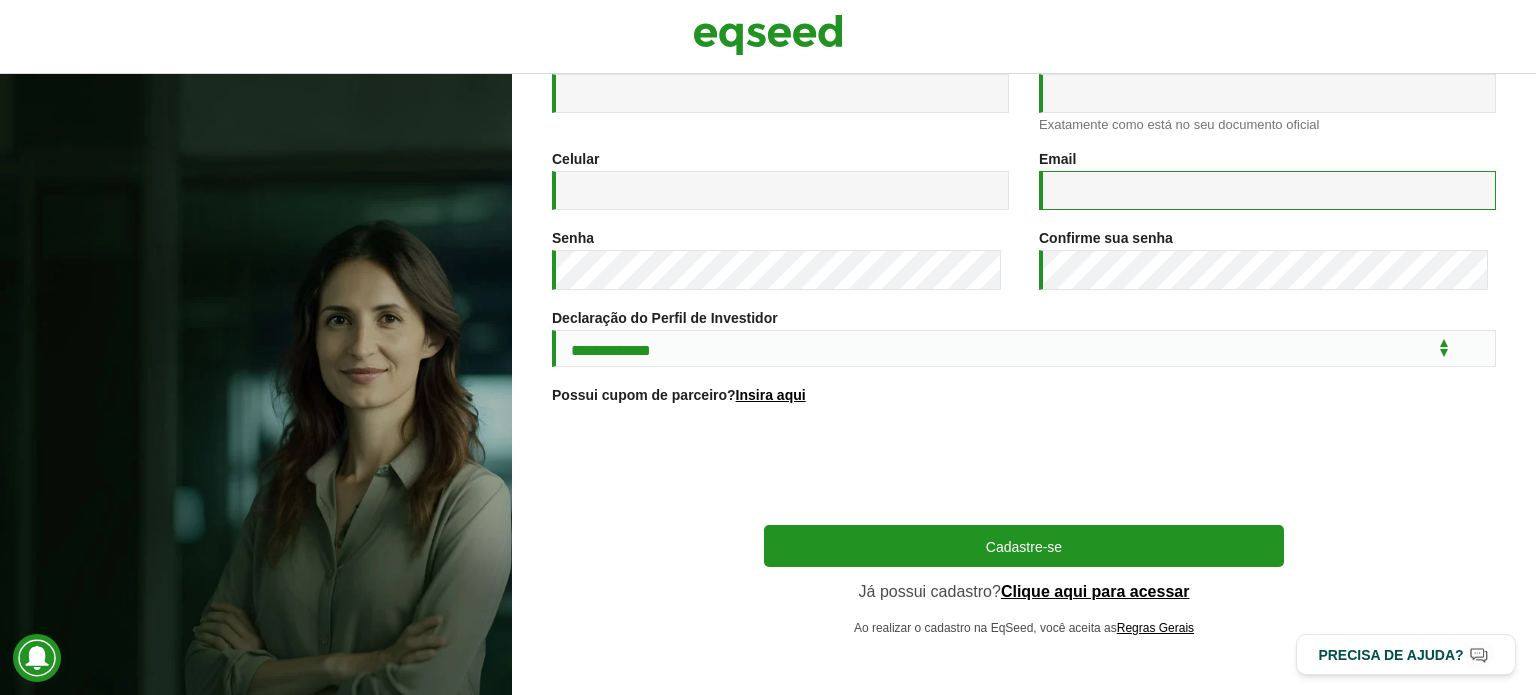 type on "**********" 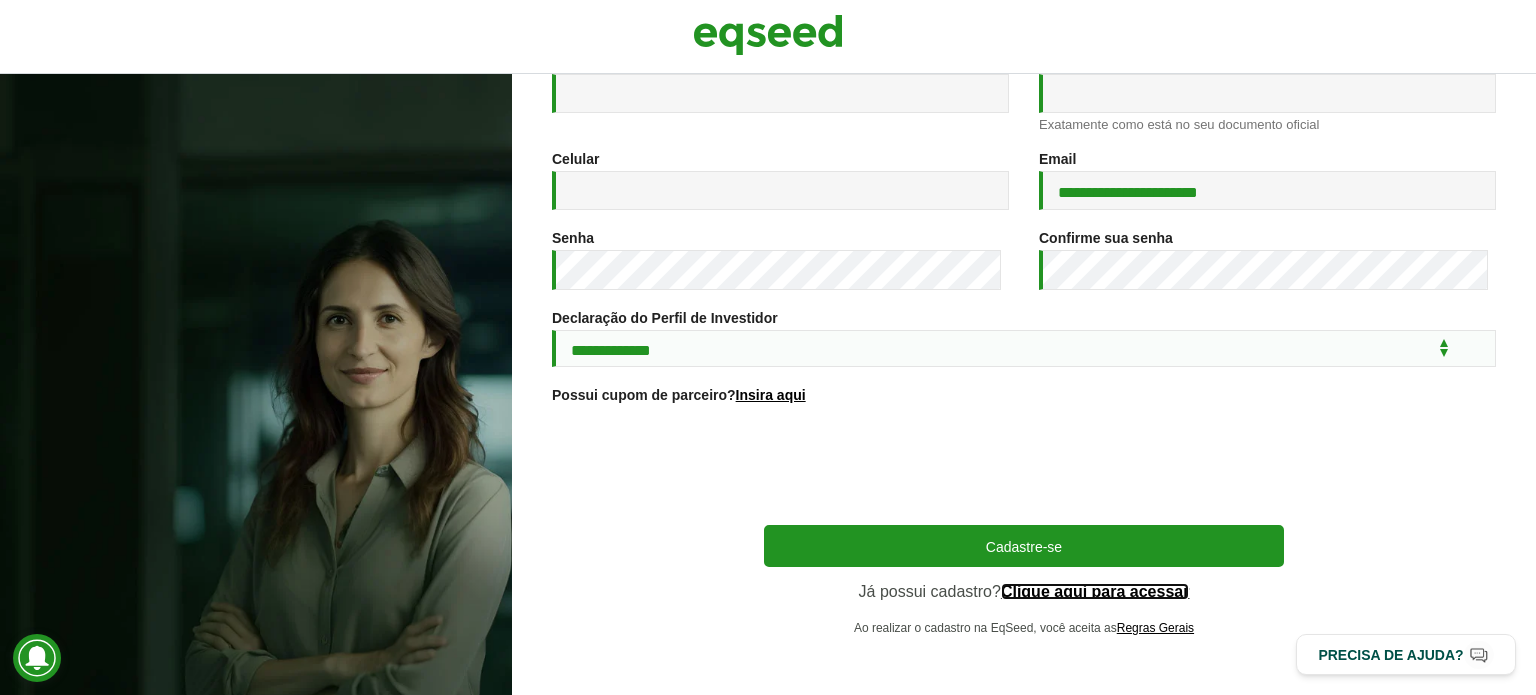 click on "Clique aqui para acessar" at bounding box center [1095, 592] 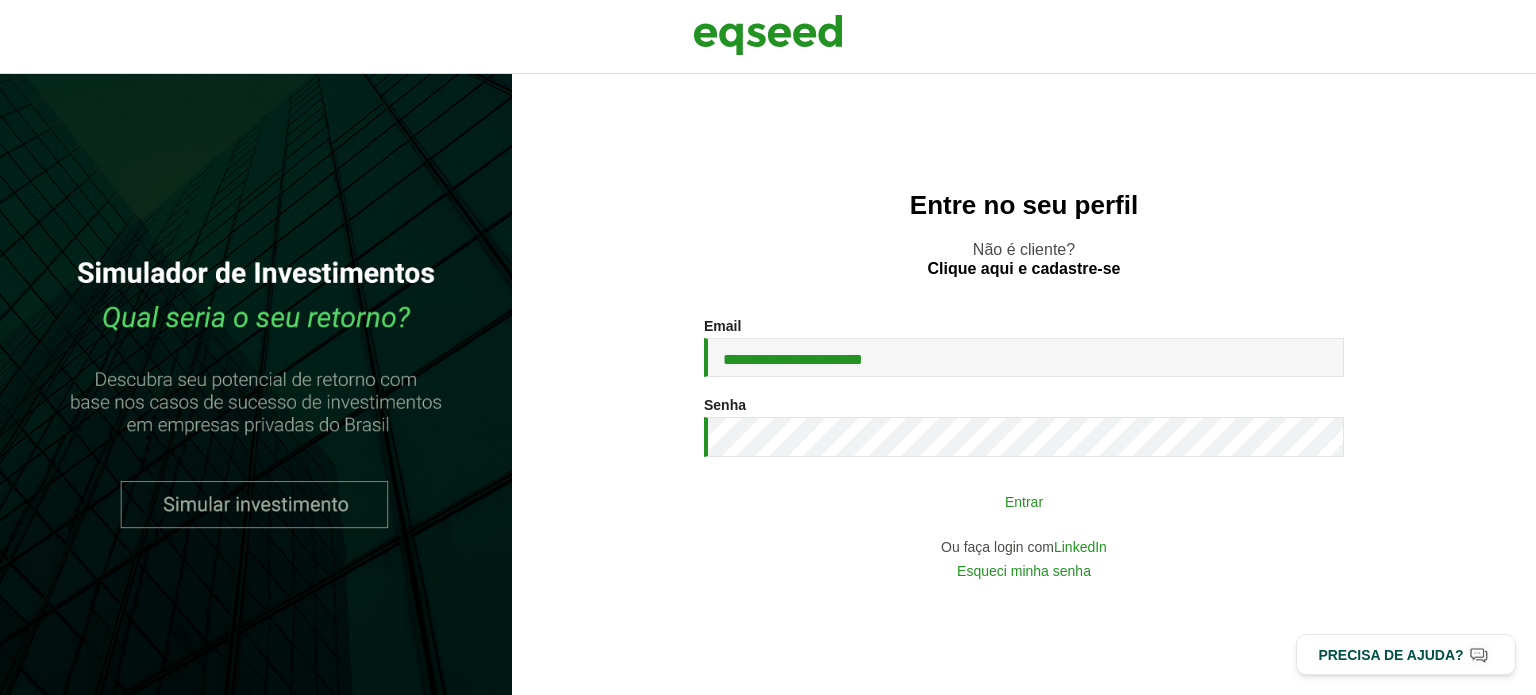 scroll, scrollTop: 0, scrollLeft: 0, axis: both 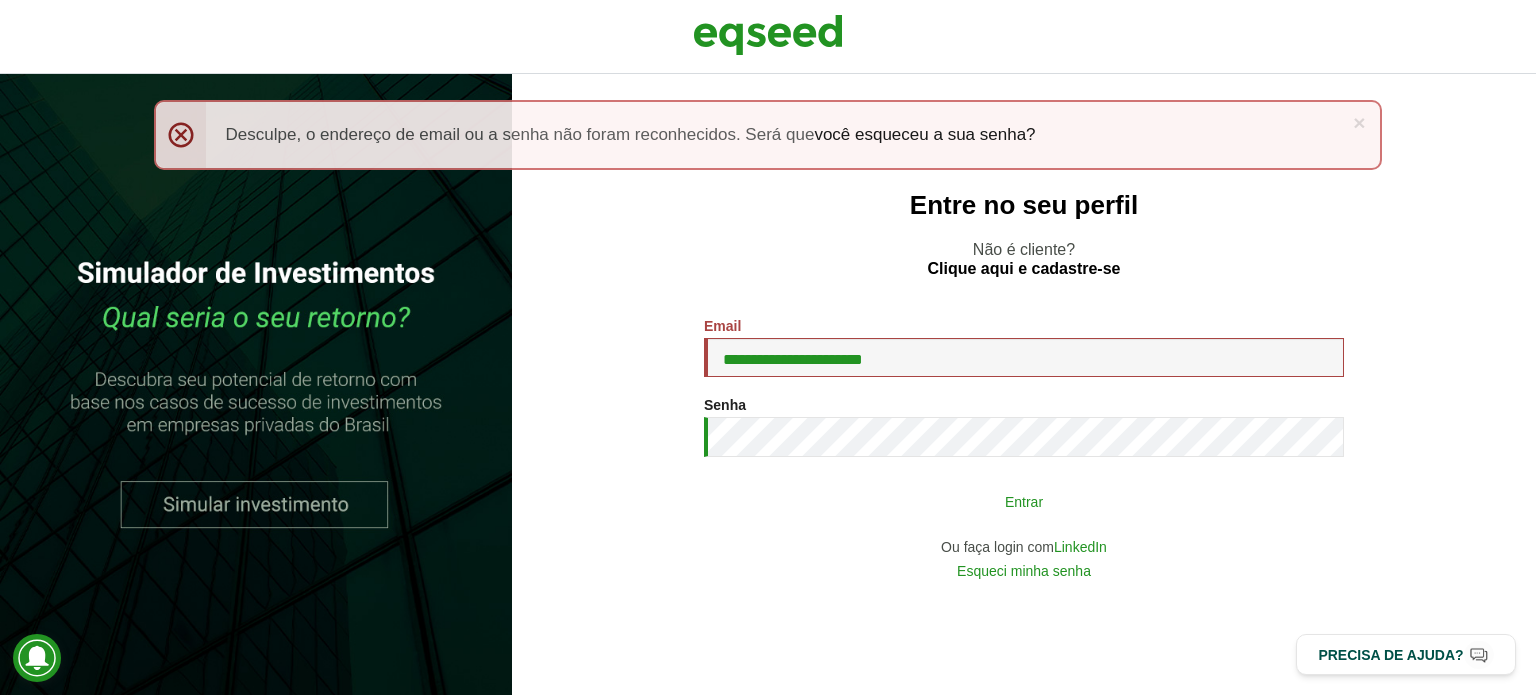 click on "Entrar" at bounding box center [1024, 501] 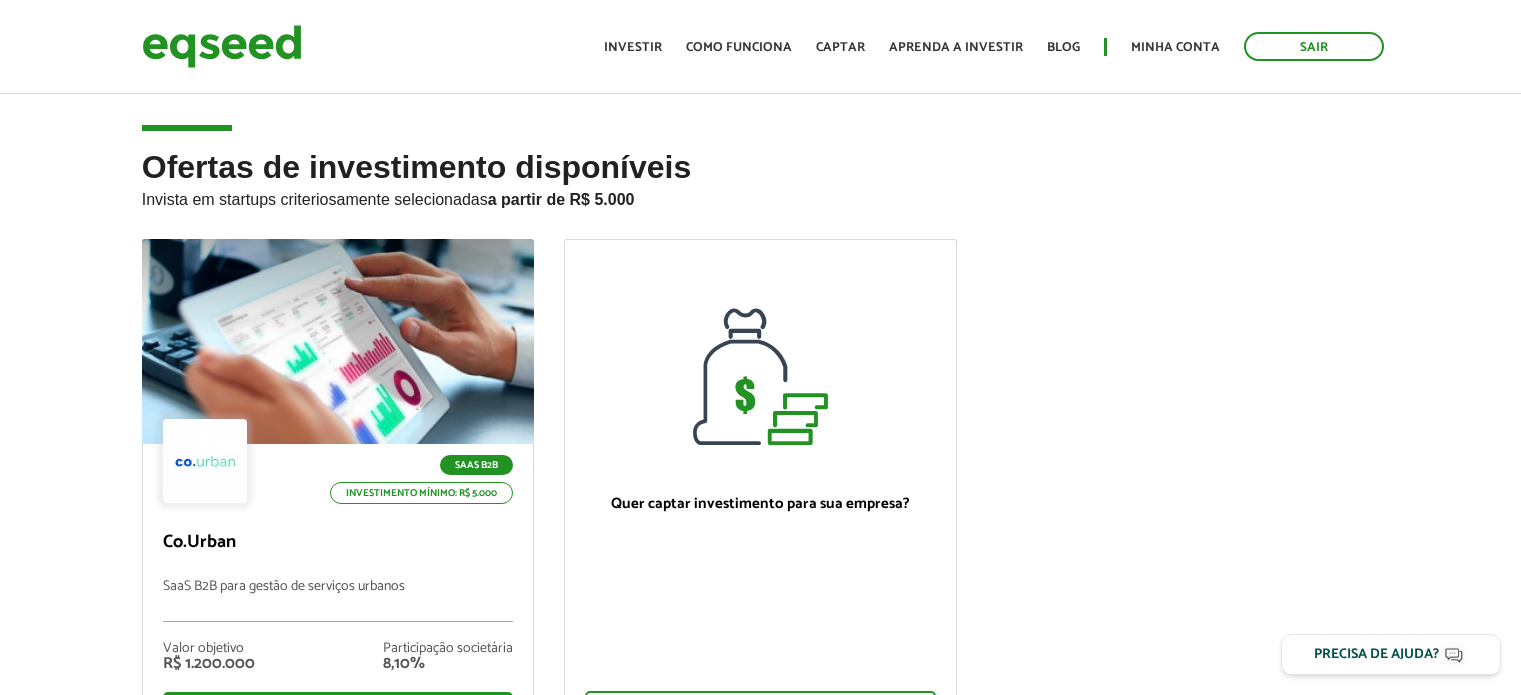scroll, scrollTop: 0, scrollLeft: 0, axis: both 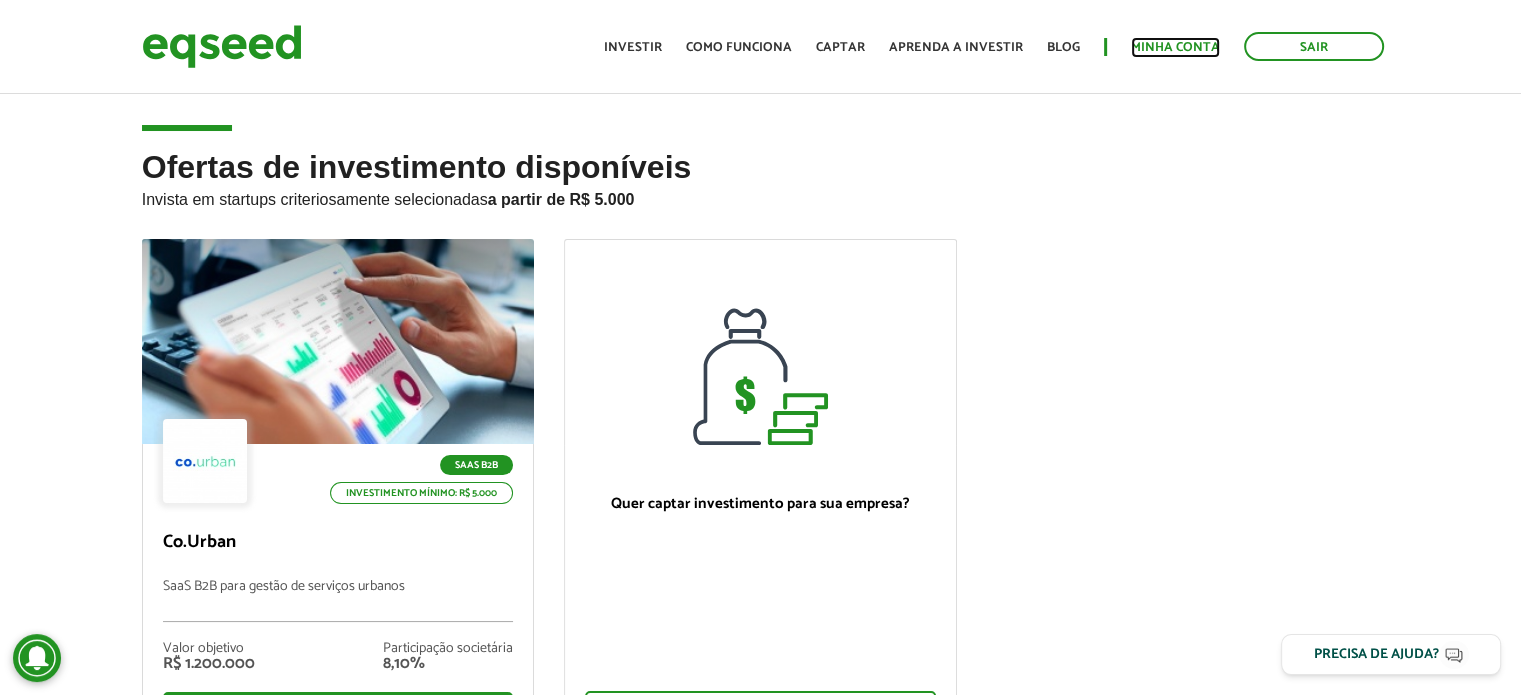click on "Minha conta" at bounding box center (1175, 47) 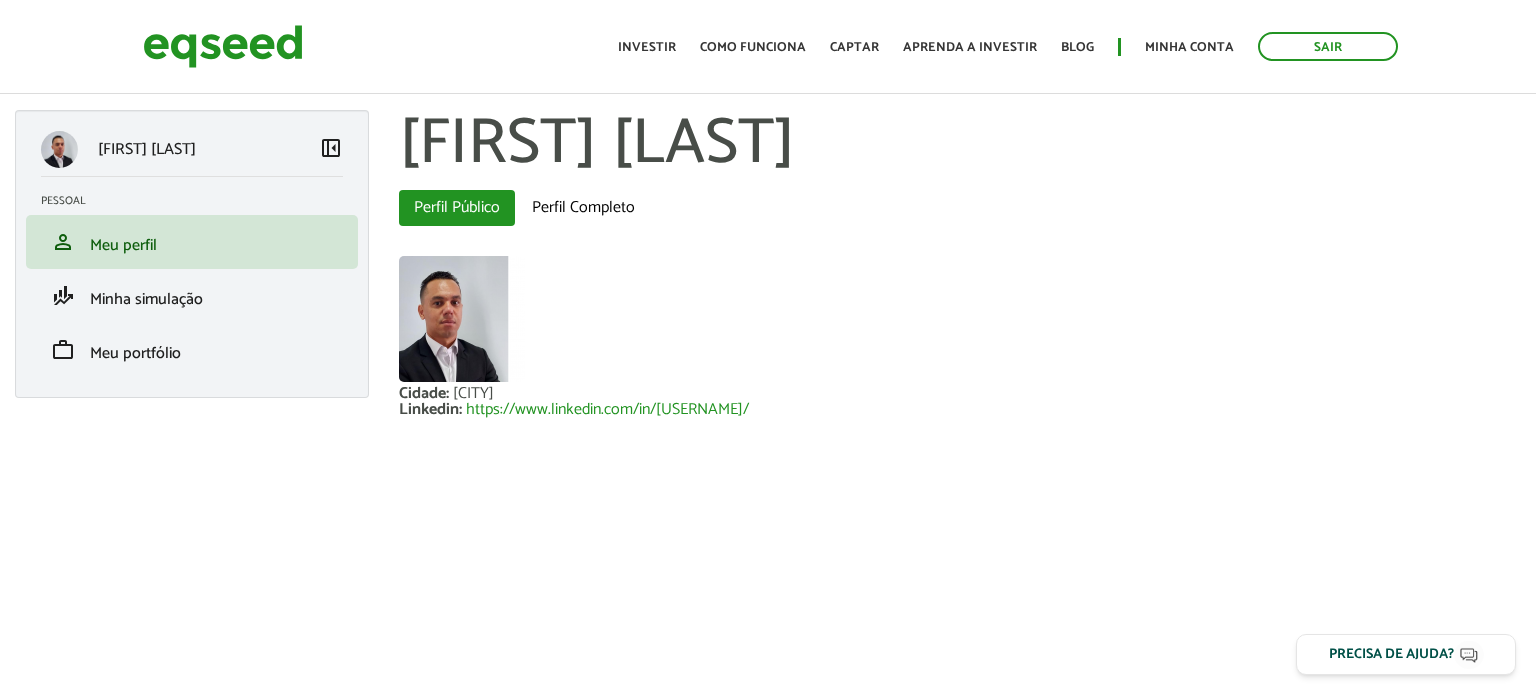 scroll, scrollTop: 0, scrollLeft: 0, axis: both 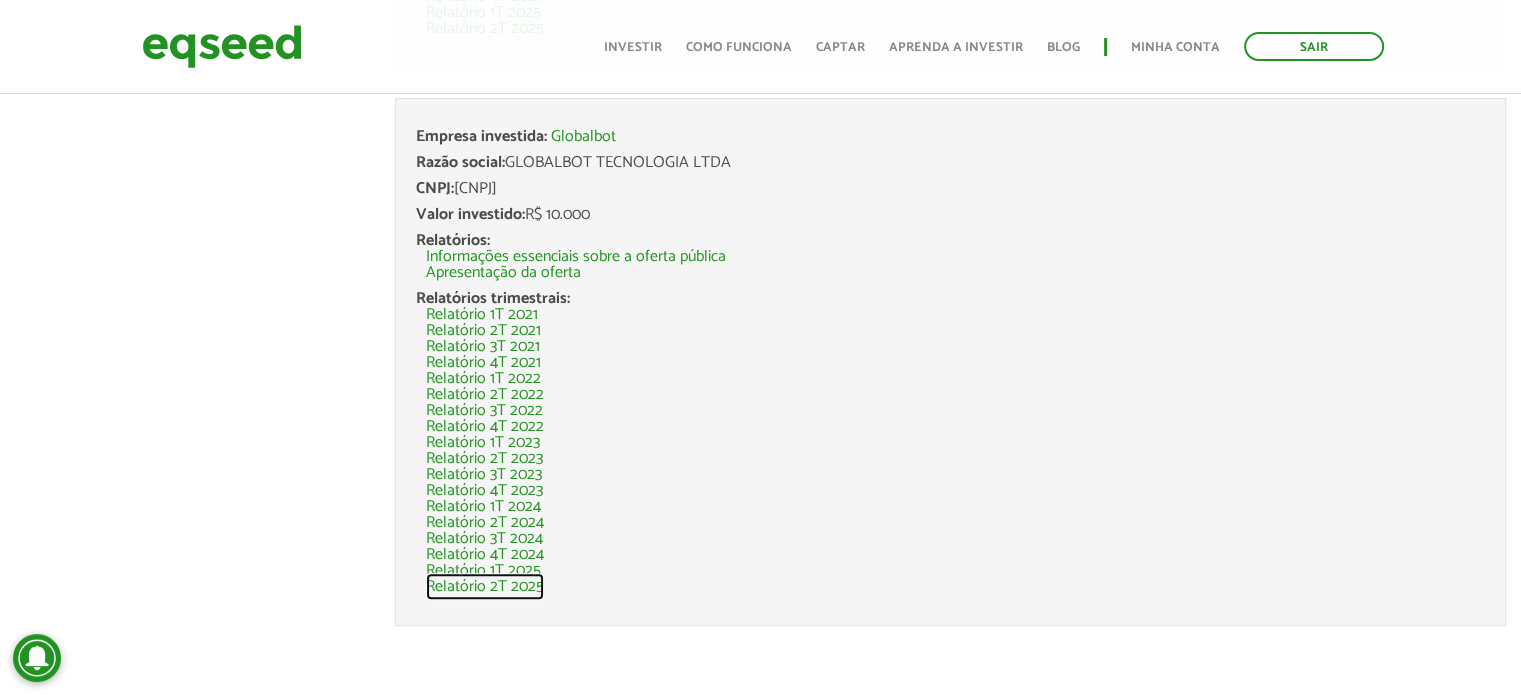click on "Relatório 2T 2025" at bounding box center [485, 587] 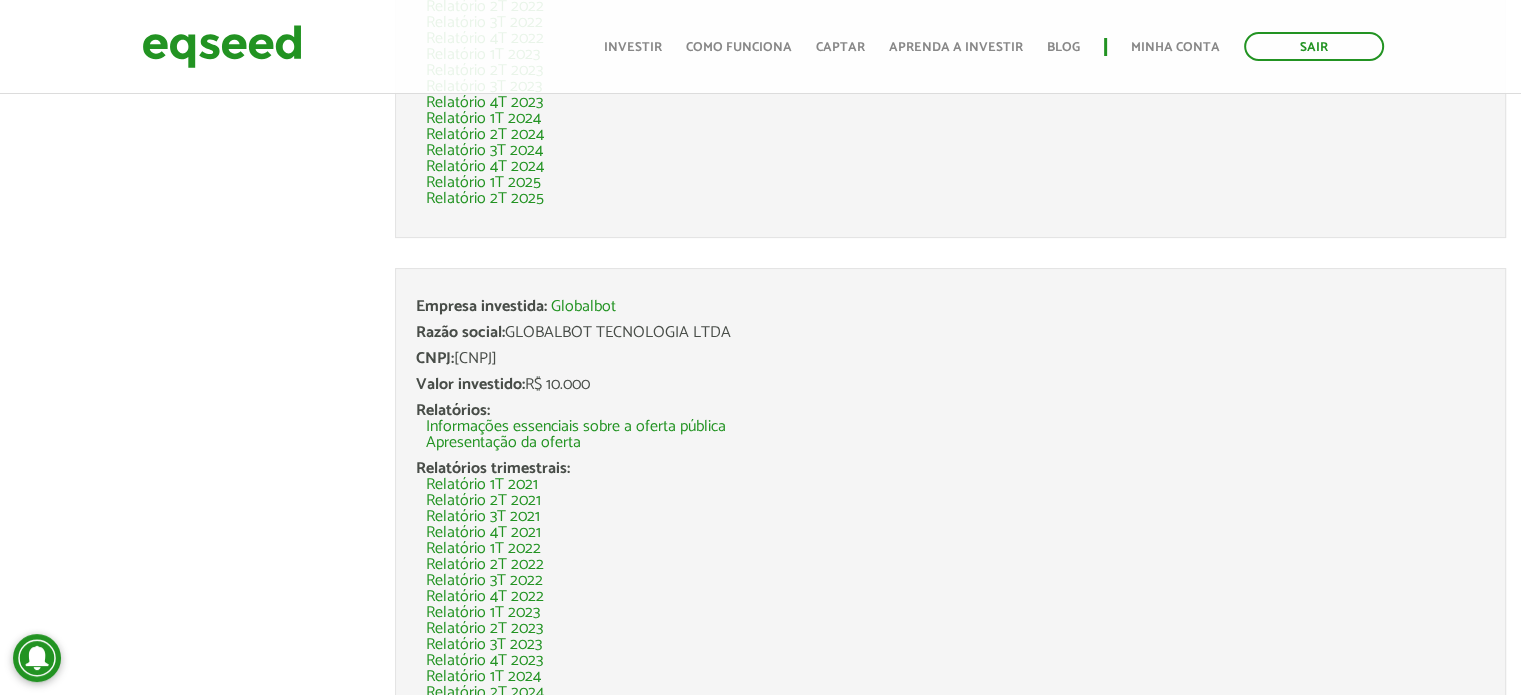 scroll, scrollTop: 0, scrollLeft: 0, axis: both 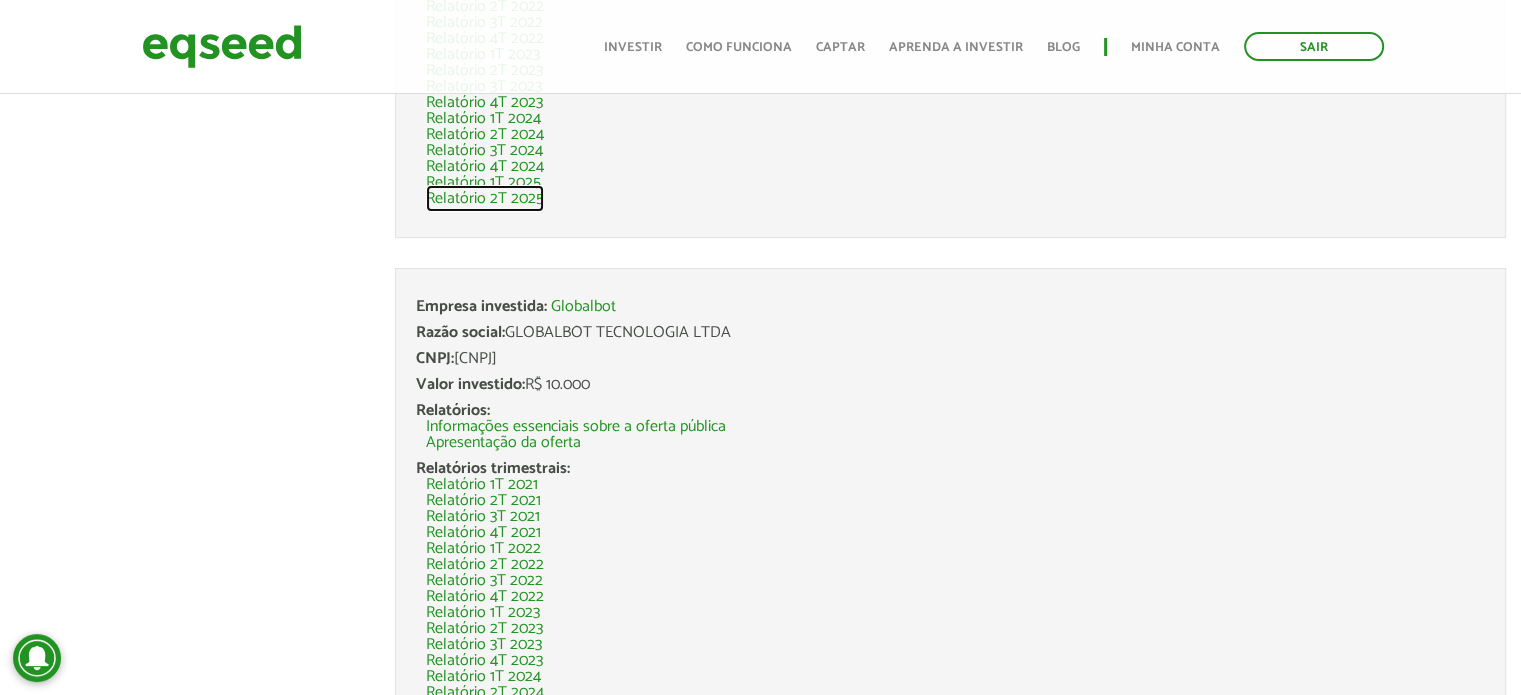 click on "Relatório 2T 2025" at bounding box center (485, 199) 